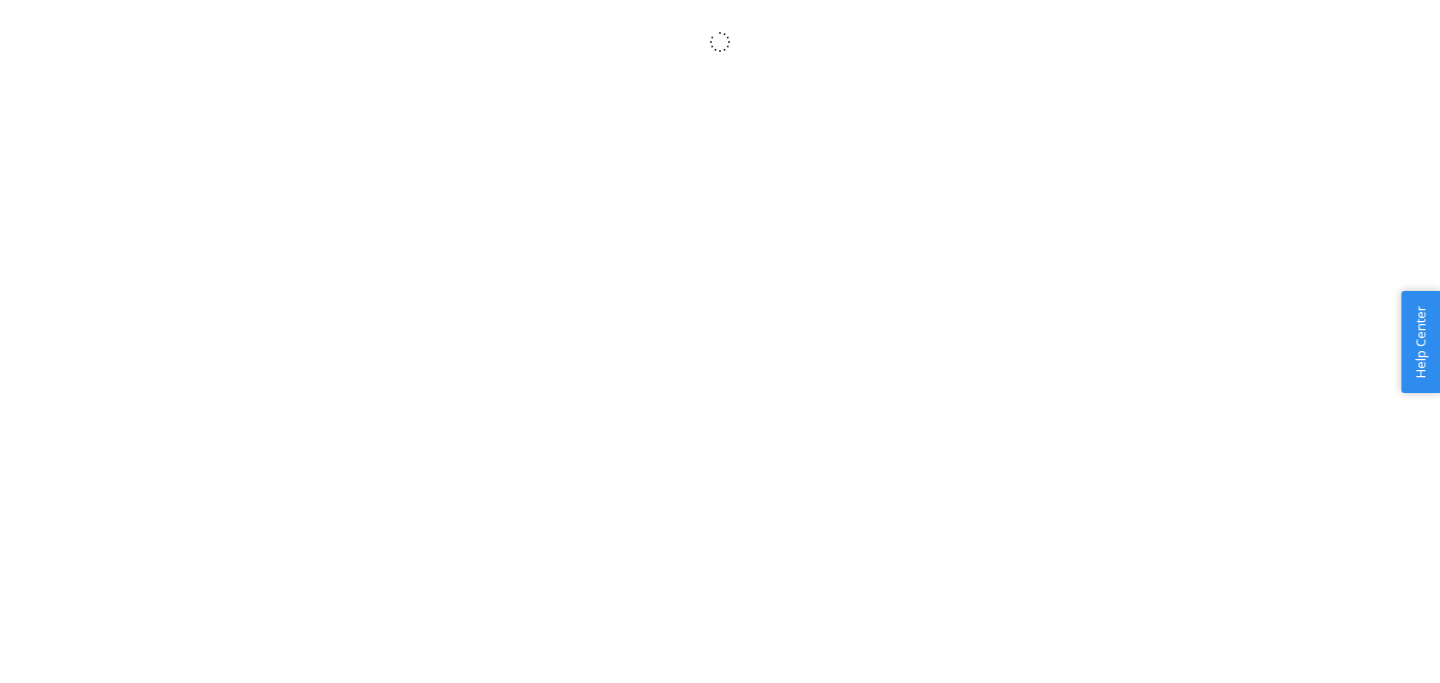 scroll, scrollTop: 0, scrollLeft: 0, axis: both 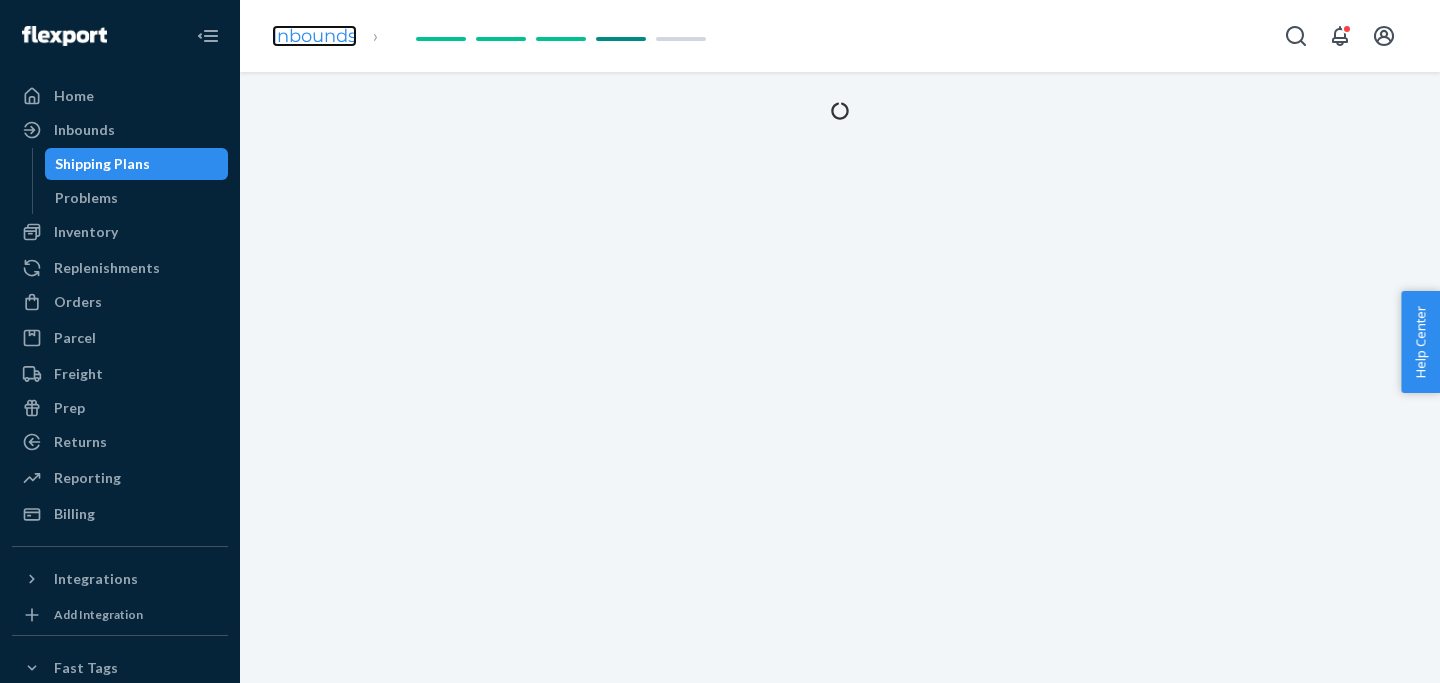 click on "Inbounds" at bounding box center (314, 36) 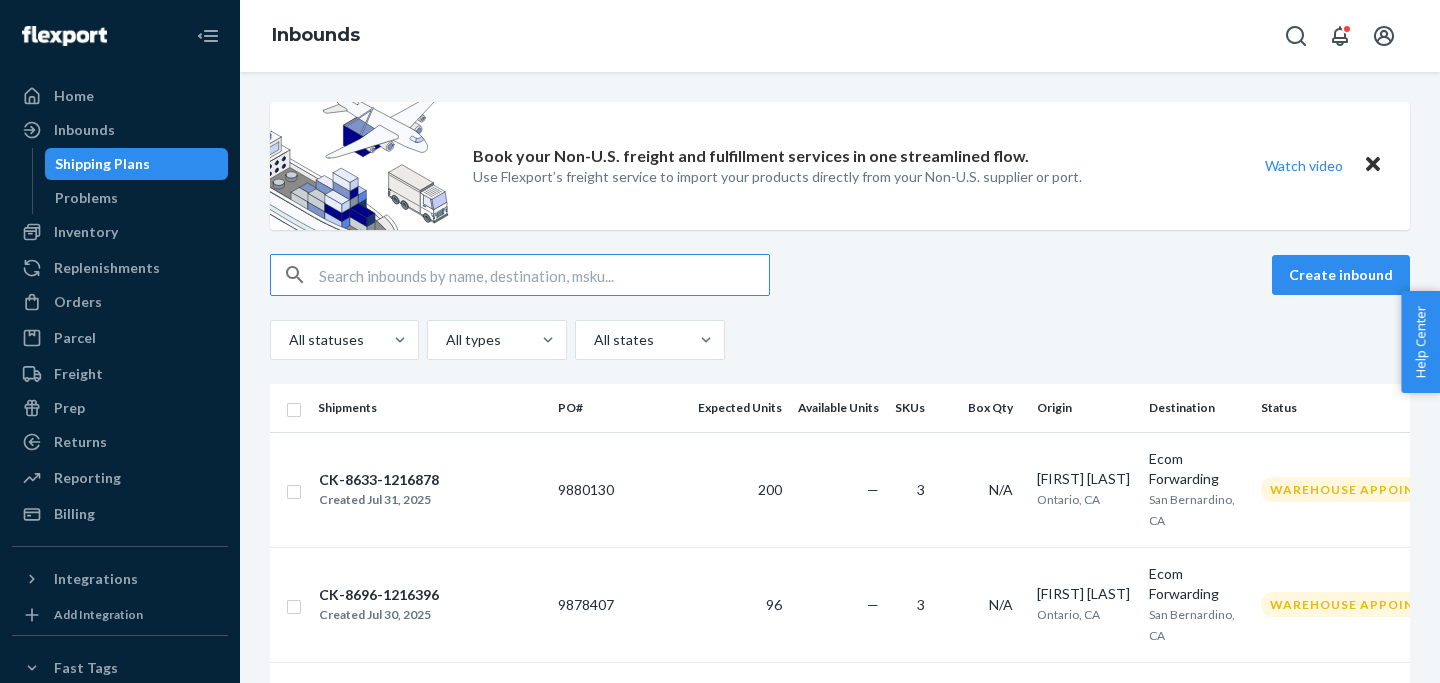 click at bounding box center [544, 275] 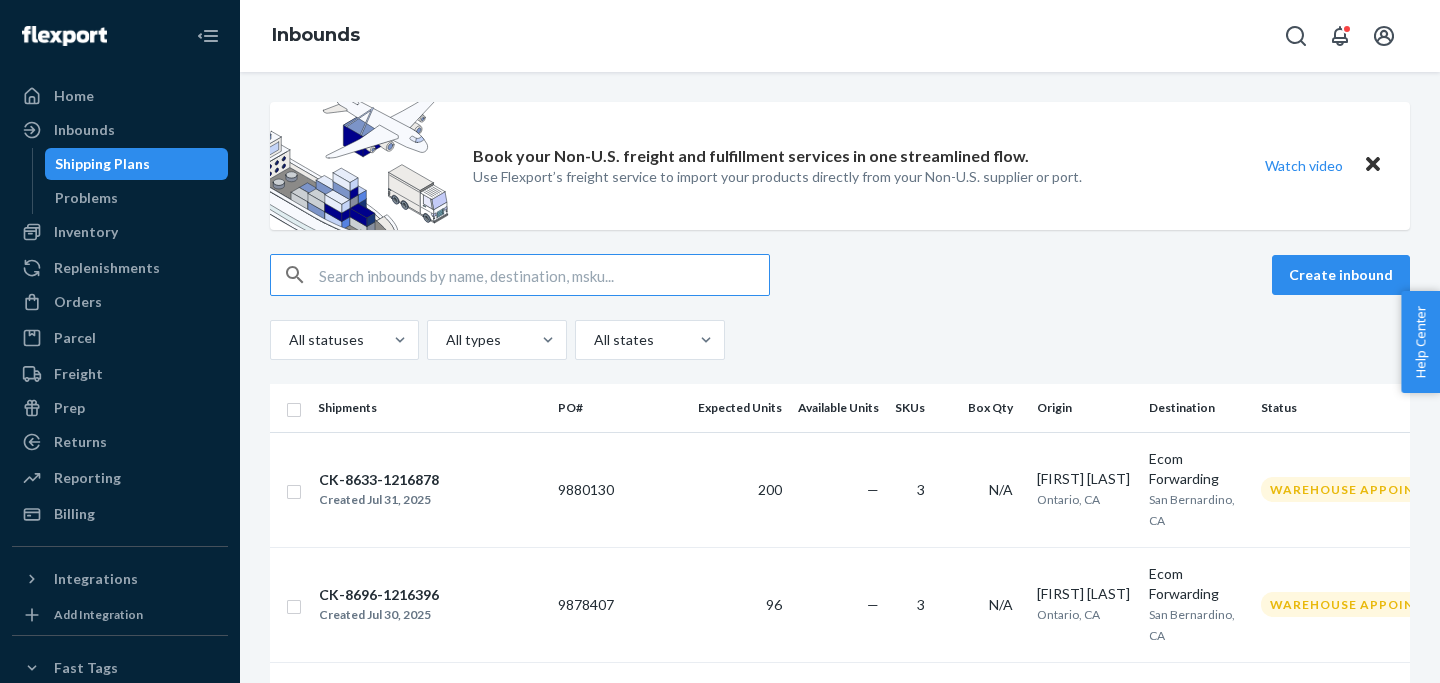 type on "[UPC]" 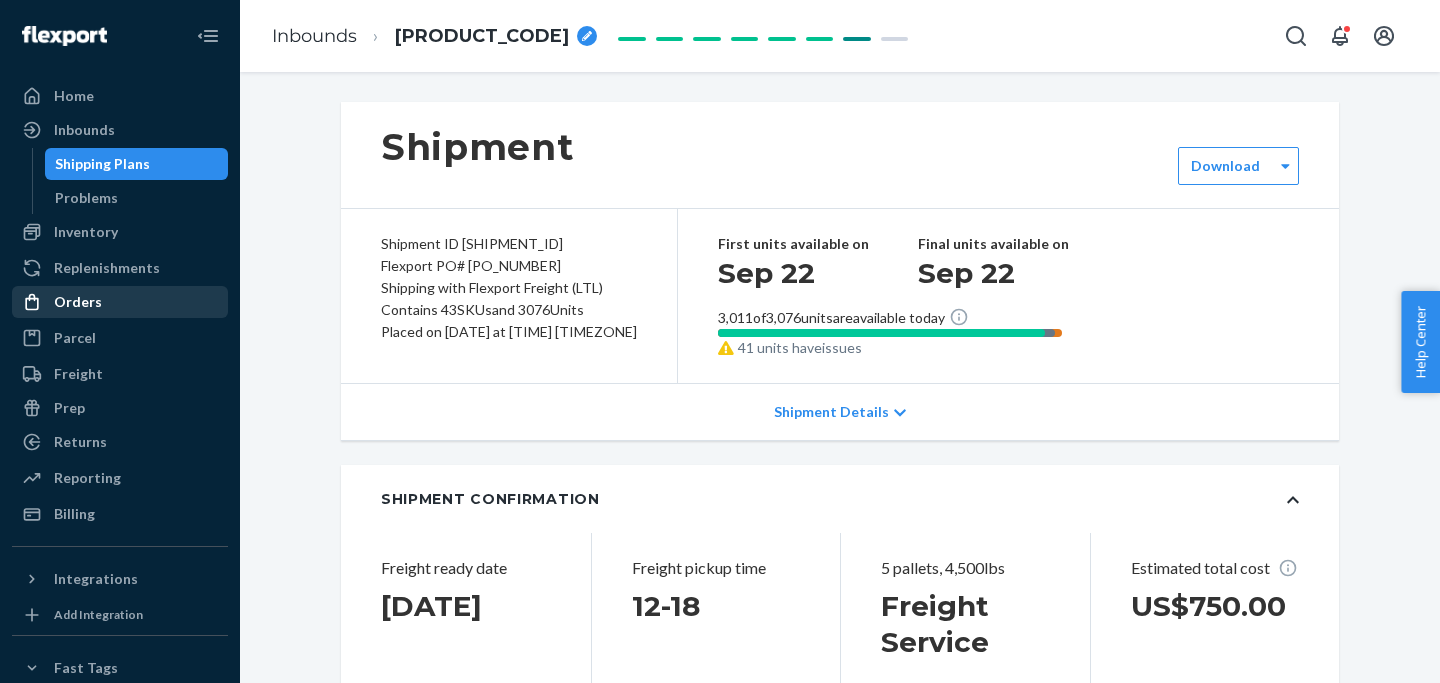 click on "Orders" at bounding box center (120, 302) 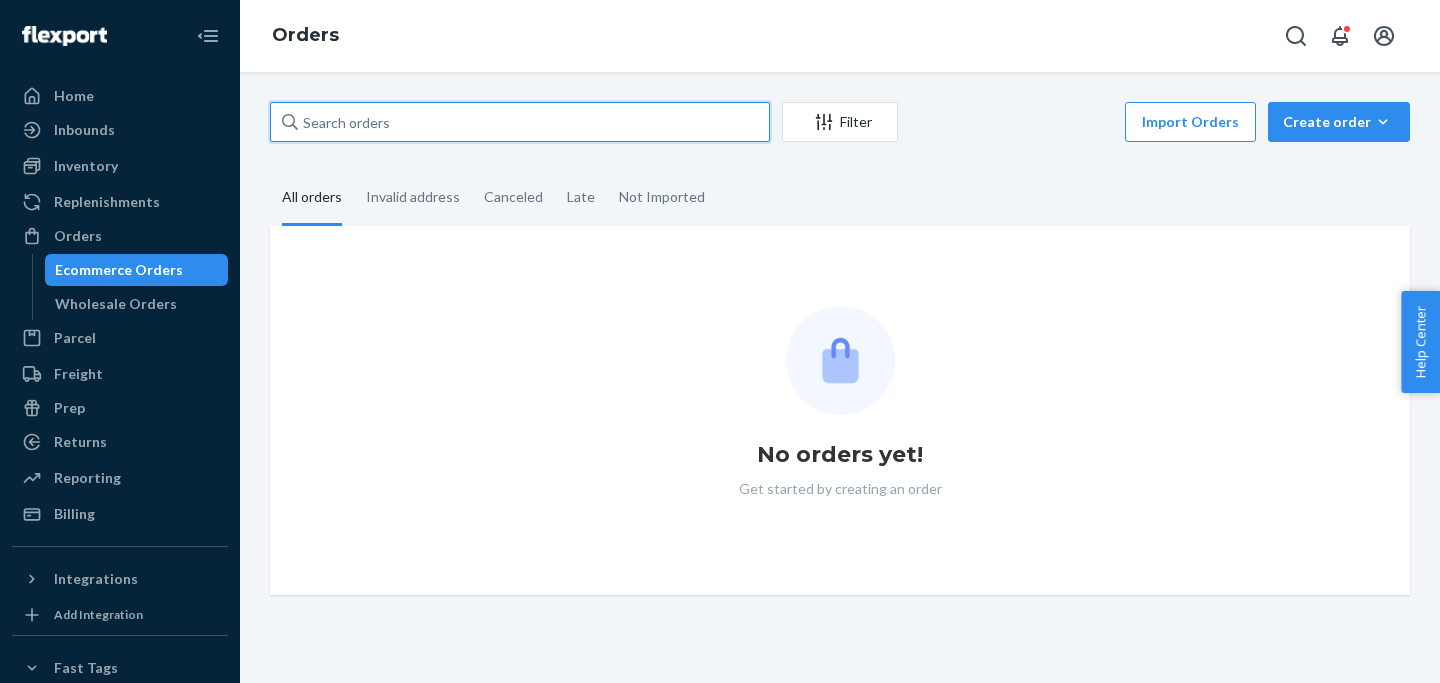 click at bounding box center (520, 122) 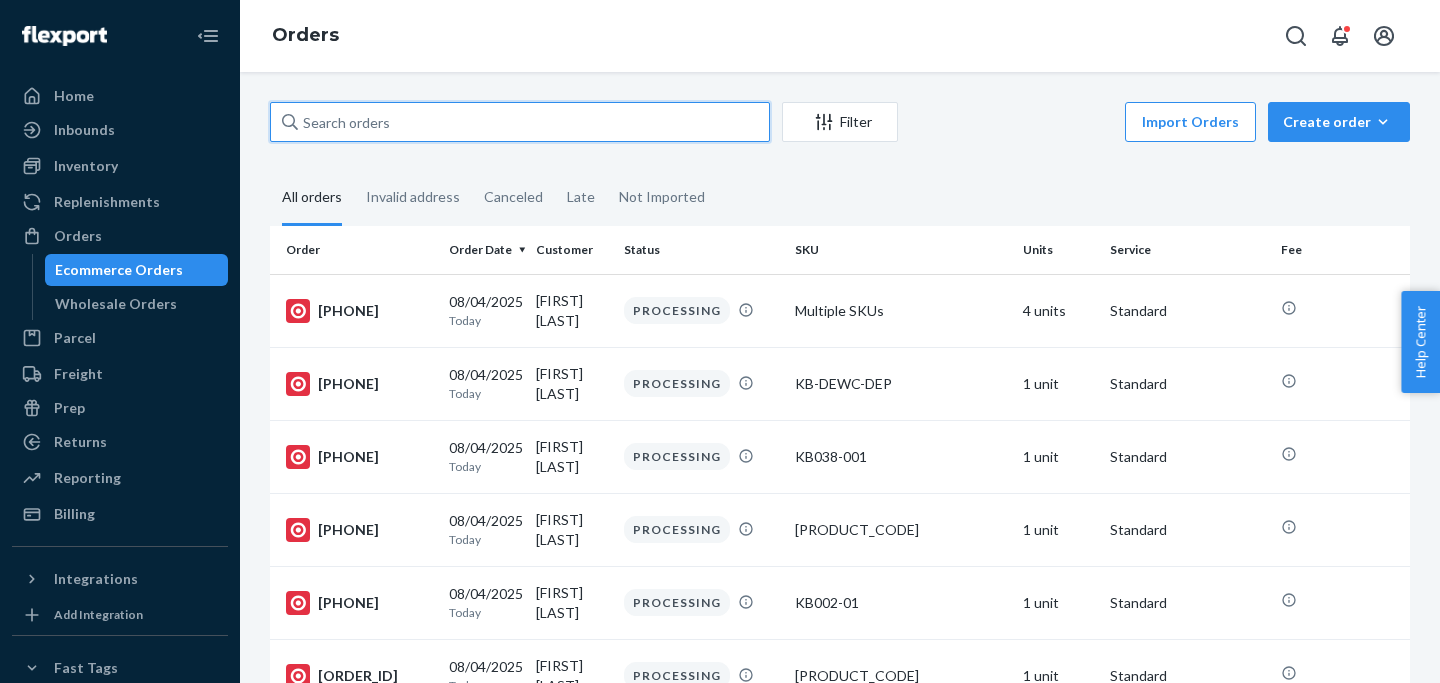 paste on "[UPC]" 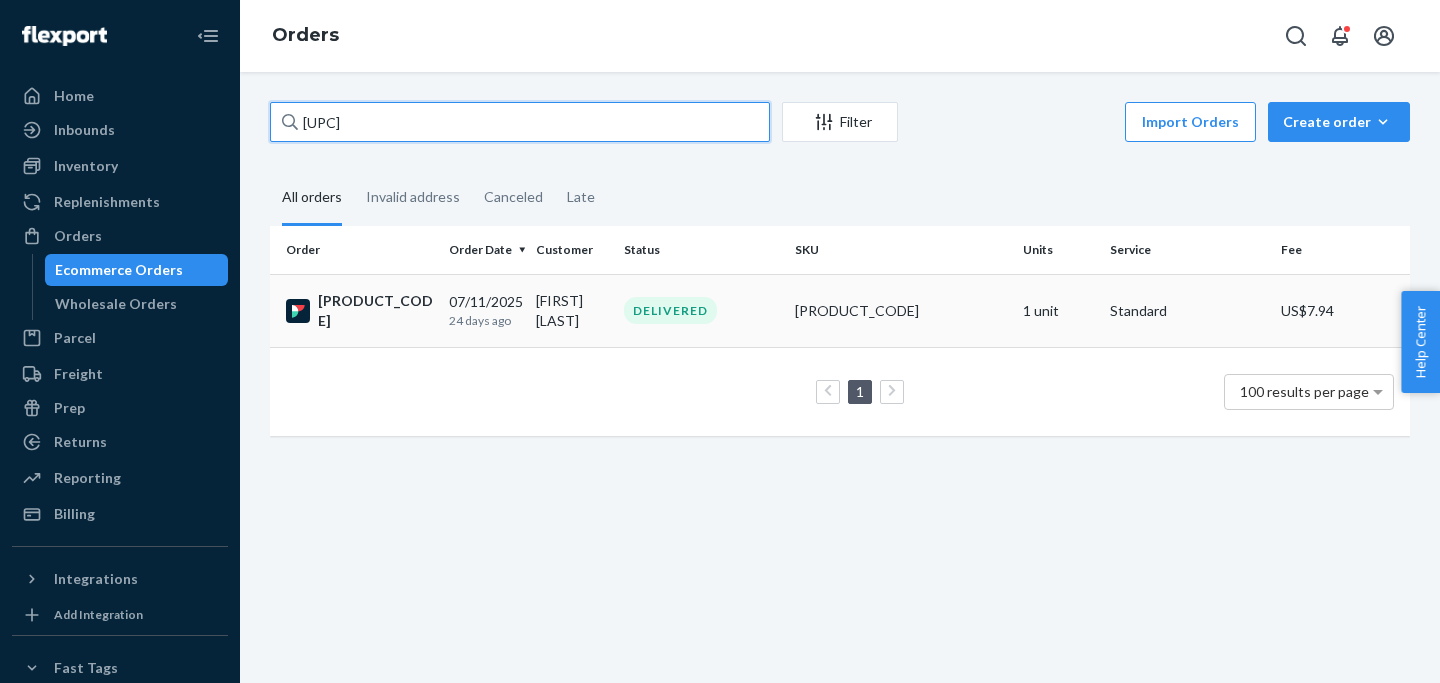 type on "[UPC]" 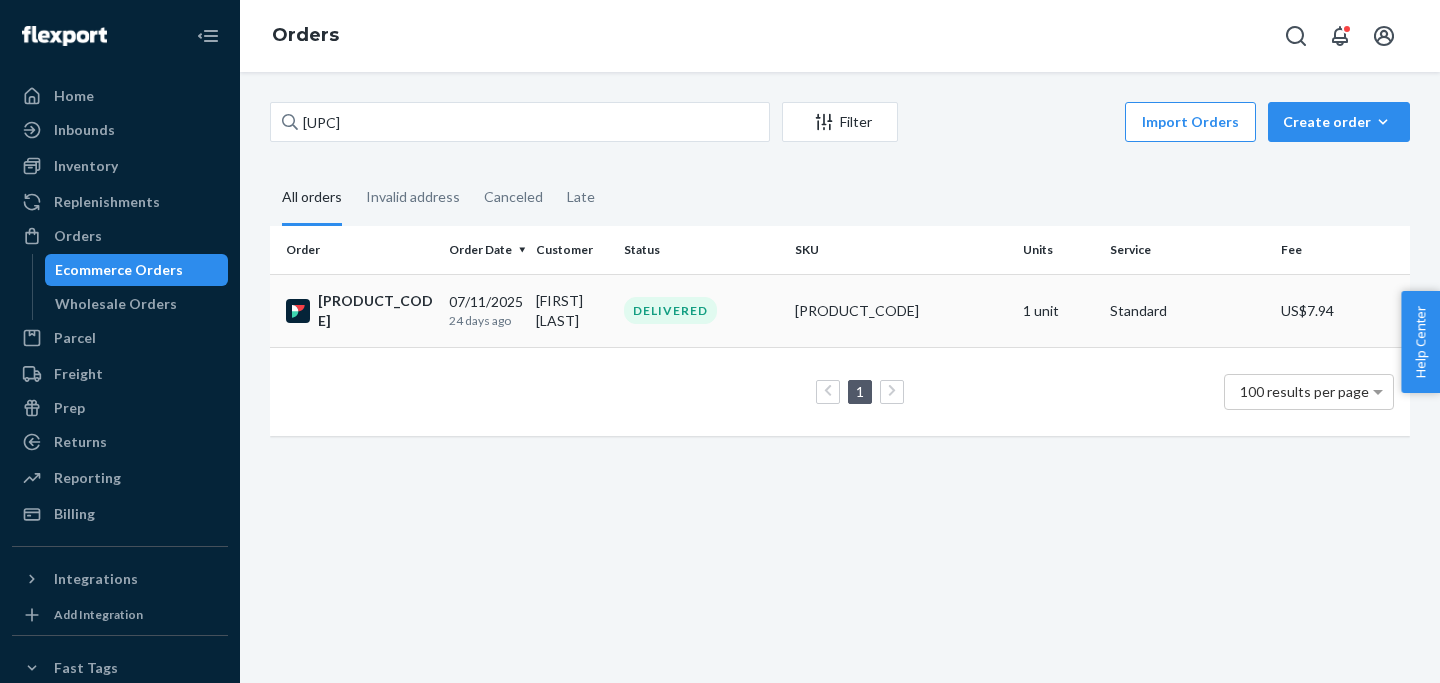click on "[DATE] [TIME_REFERENCE]" at bounding box center (484, 310) 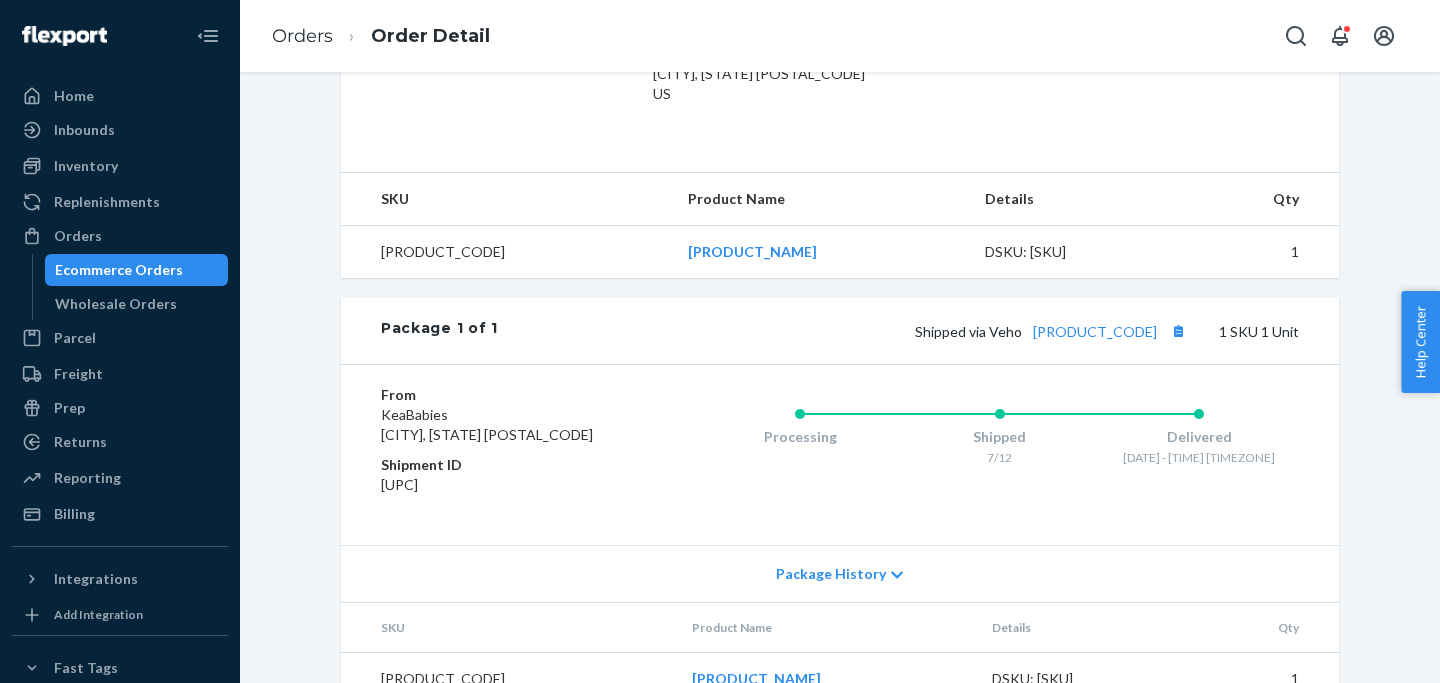 scroll, scrollTop: 643, scrollLeft: 0, axis: vertical 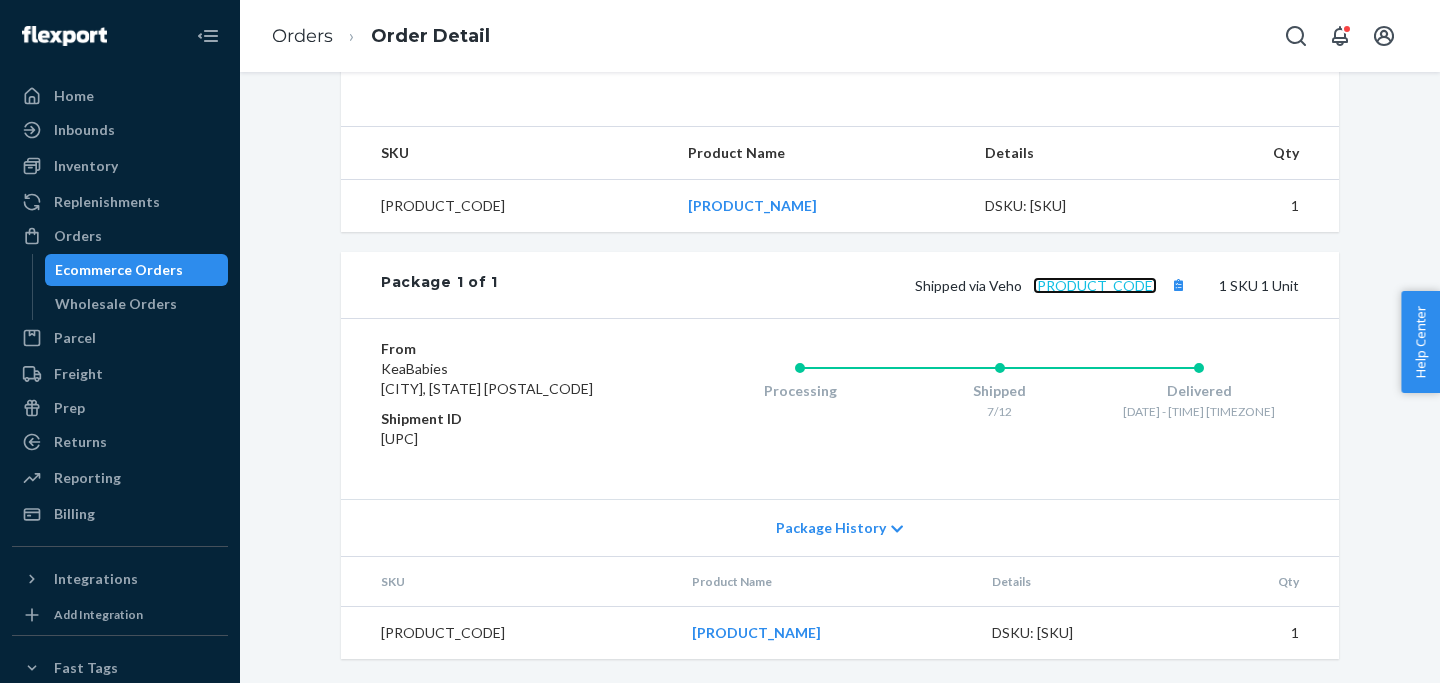click on "[PRODUCT_CODE]" at bounding box center [1095, 285] 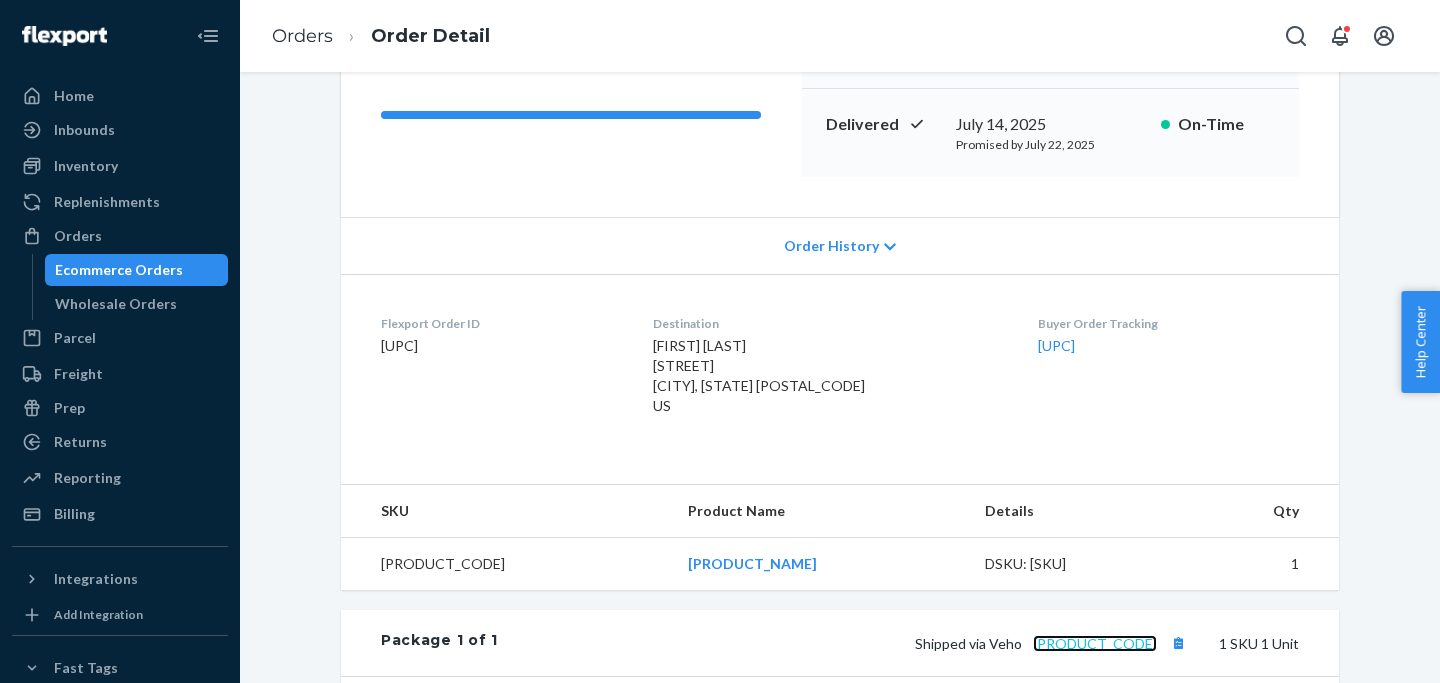 scroll, scrollTop: 433, scrollLeft: 0, axis: vertical 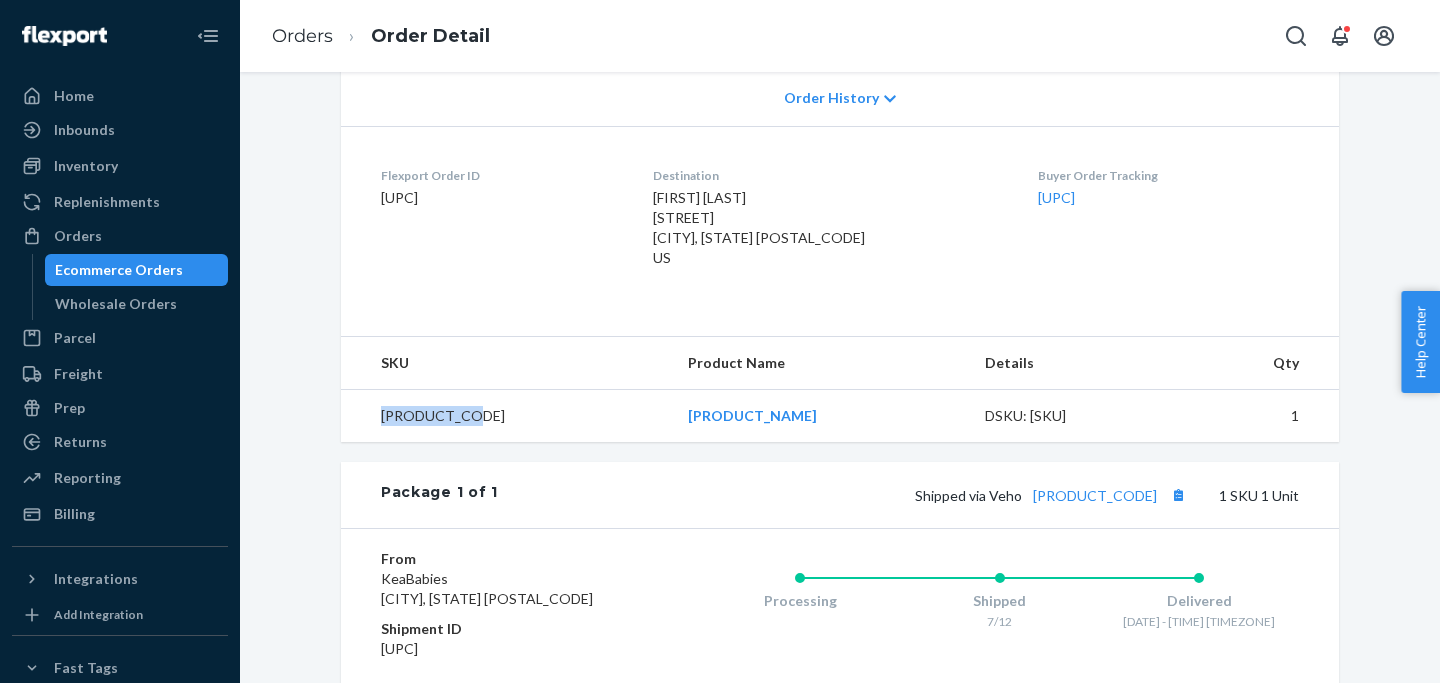 drag, startPoint x: 490, startPoint y: 409, endPoint x: 385, endPoint y: 417, distance: 105.30432 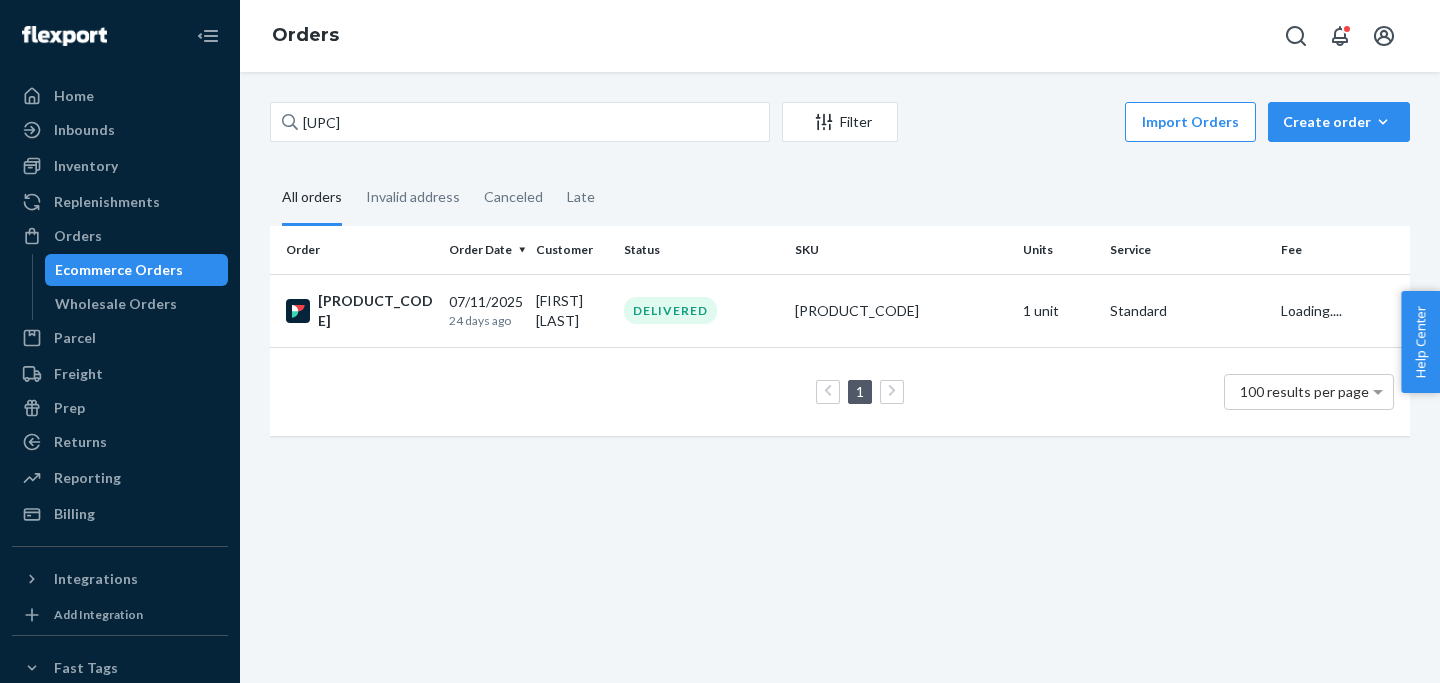 scroll, scrollTop: 0, scrollLeft: 0, axis: both 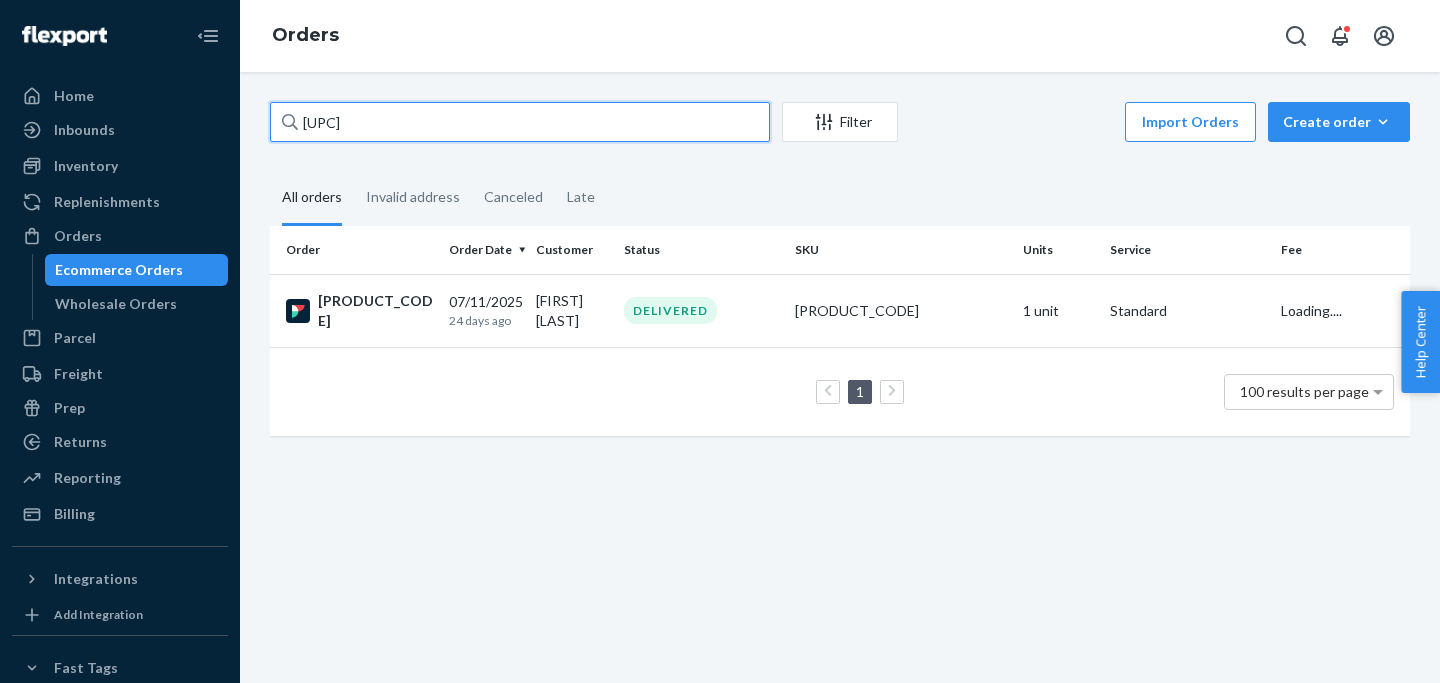 click on "[UPC]" at bounding box center (520, 122) 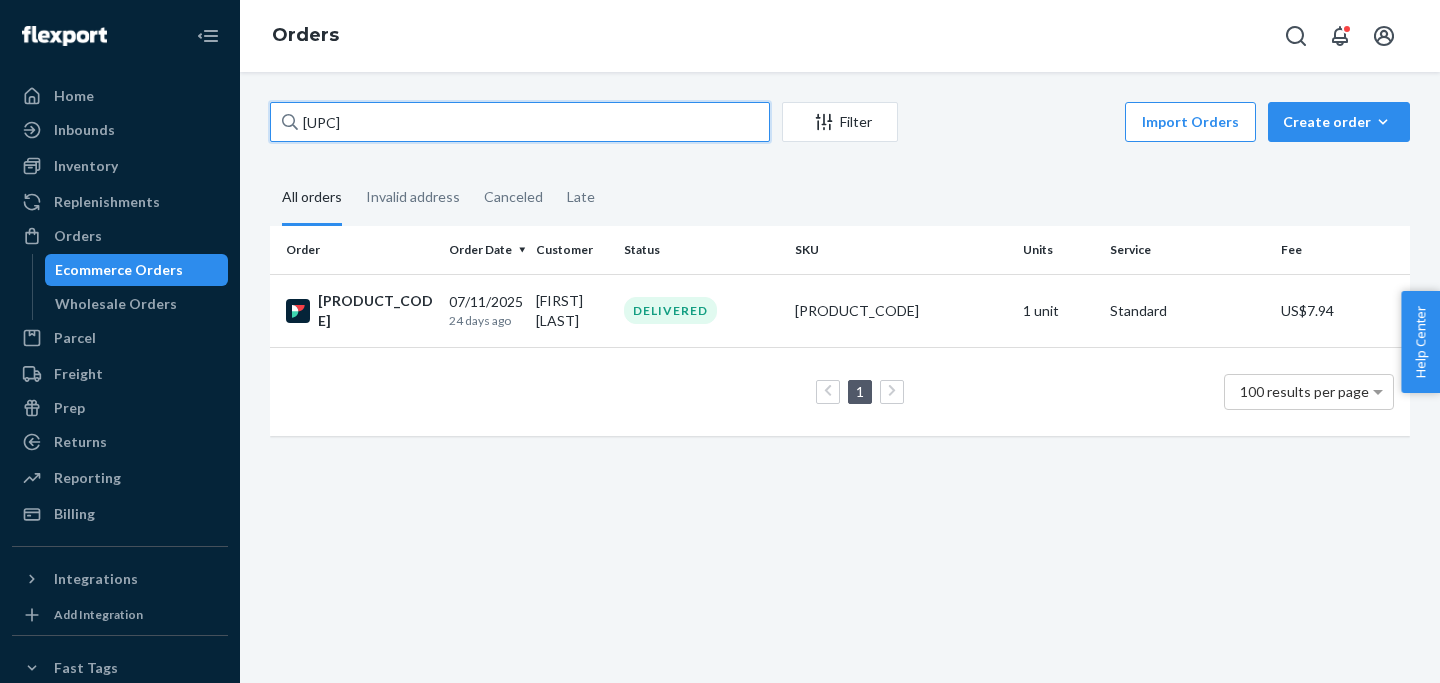type on "[UPC]" 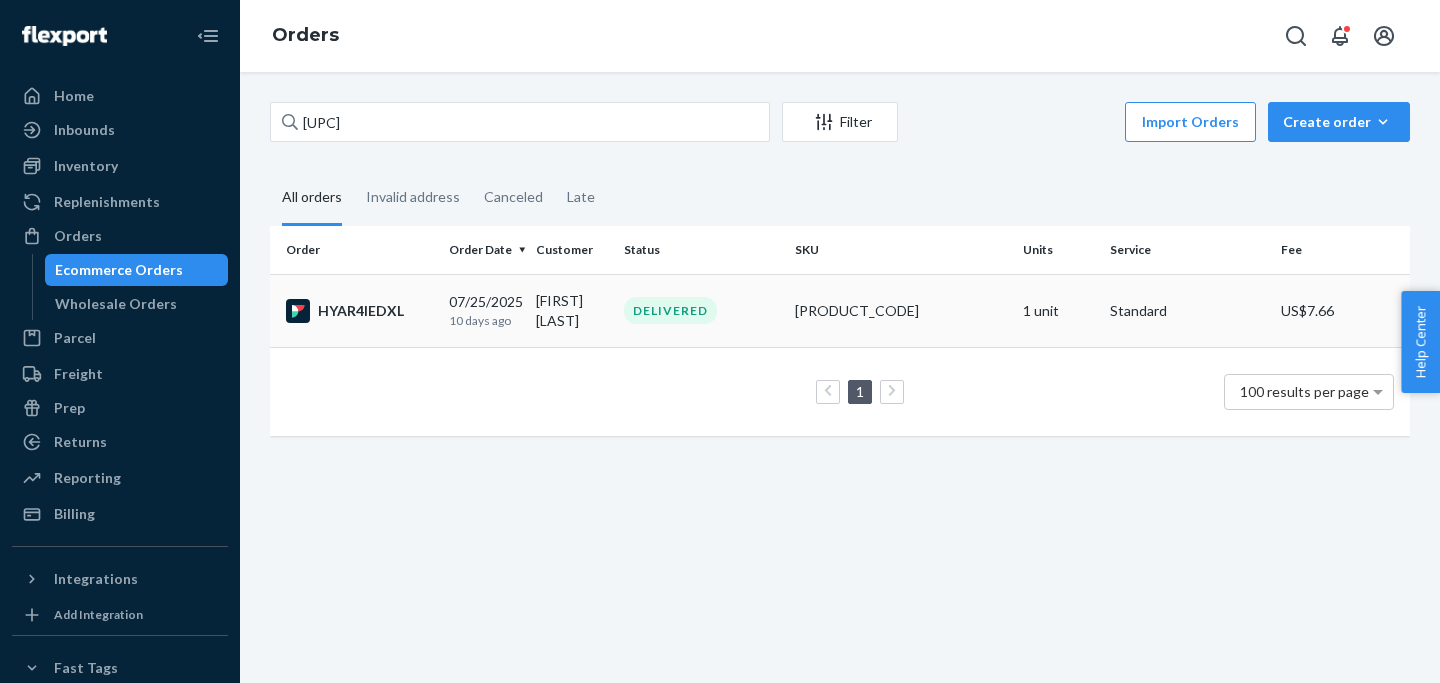 click on "[FIRST] [LAST]" at bounding box center (571, 310) 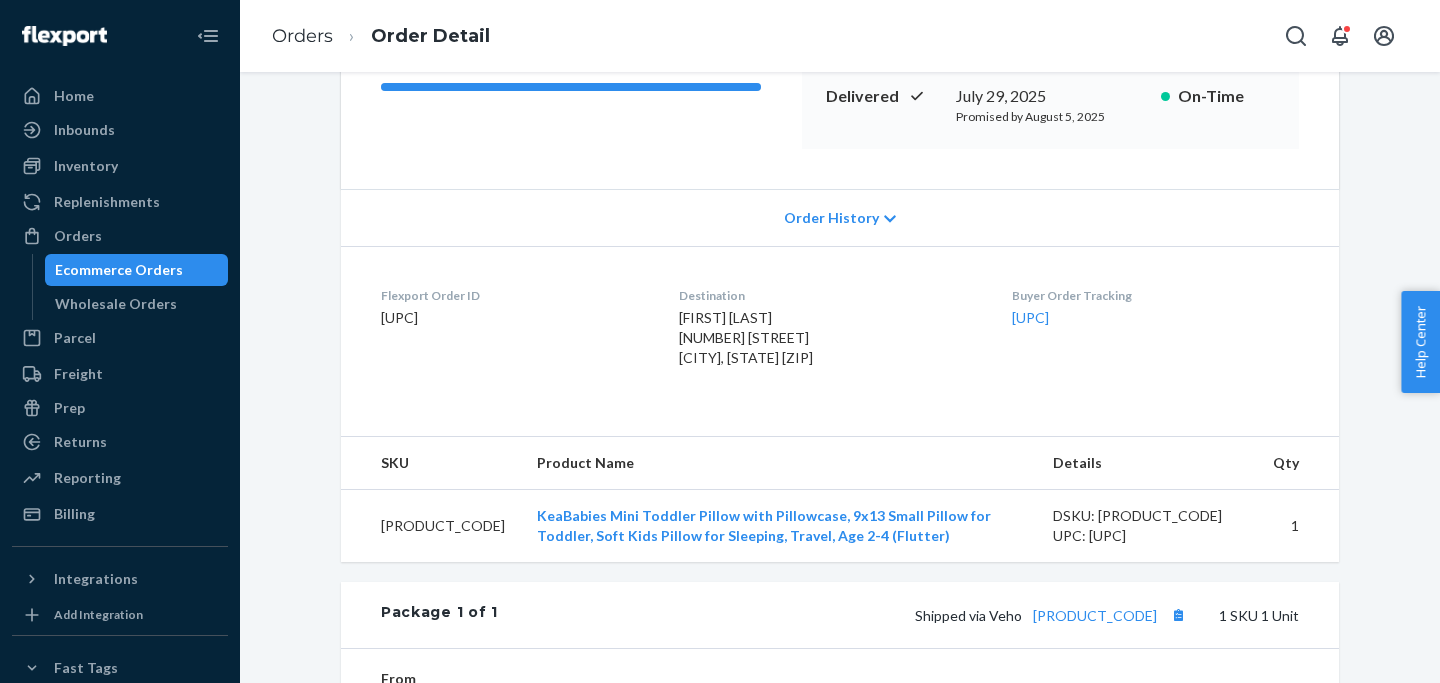 scroll, scrollTop: 448, scrollLeft: 0, axis: vertical 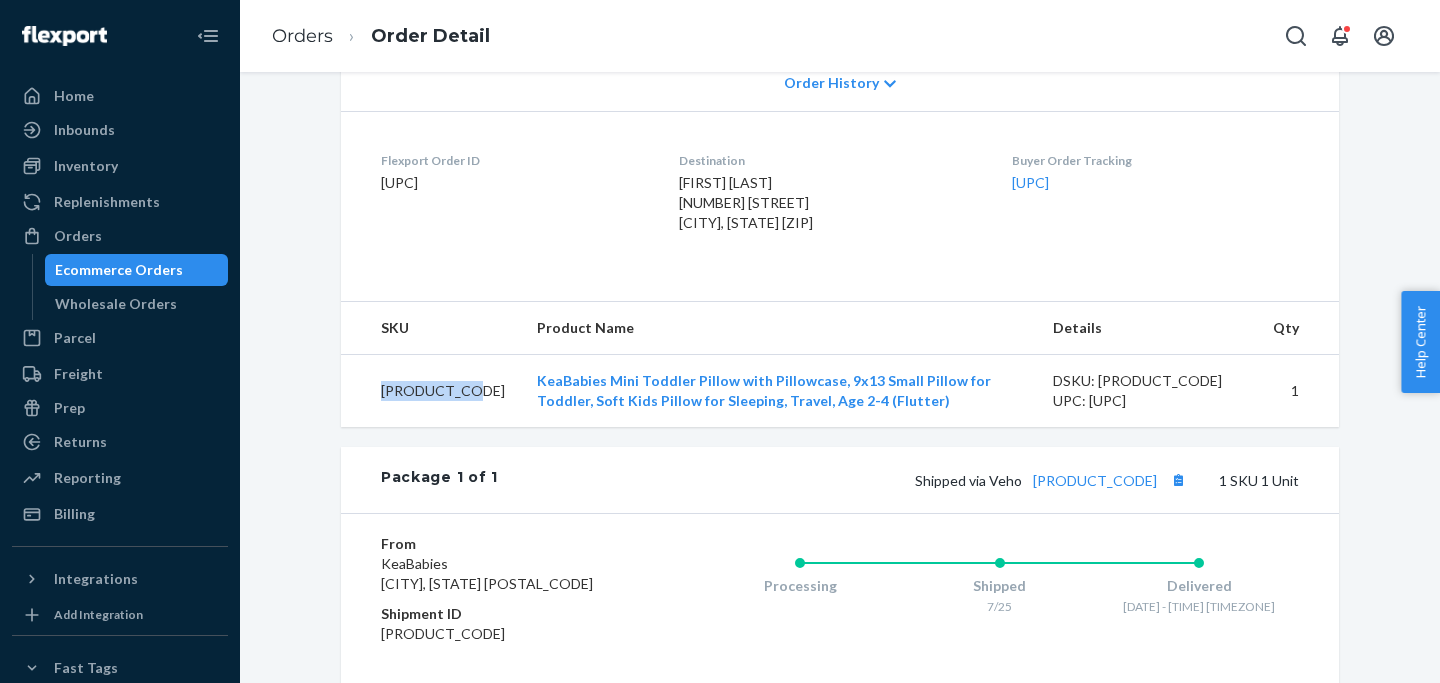 drag, startPoint x: 357, startPoint y: 408, endPoint x: 449, endPoint y: 420, distance: 92.779305 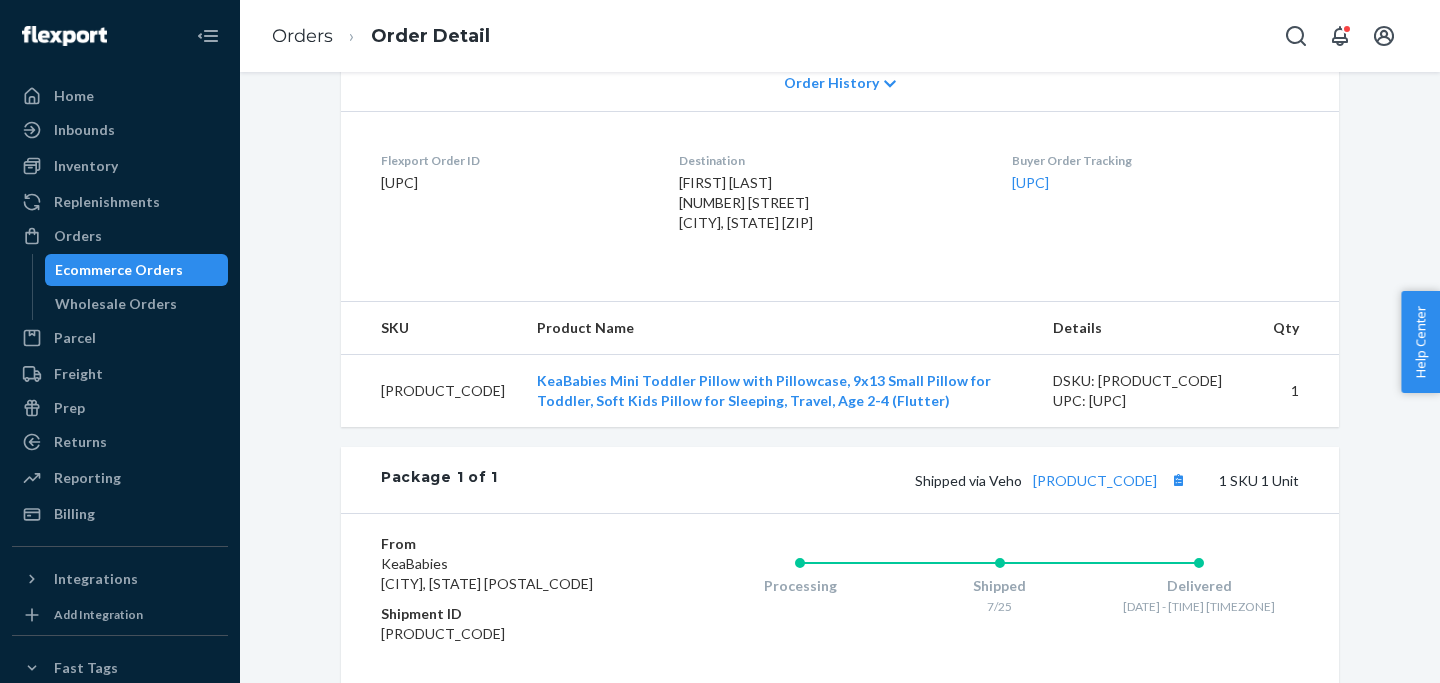 click on "[UPC]" at bounding box center (514, 183) 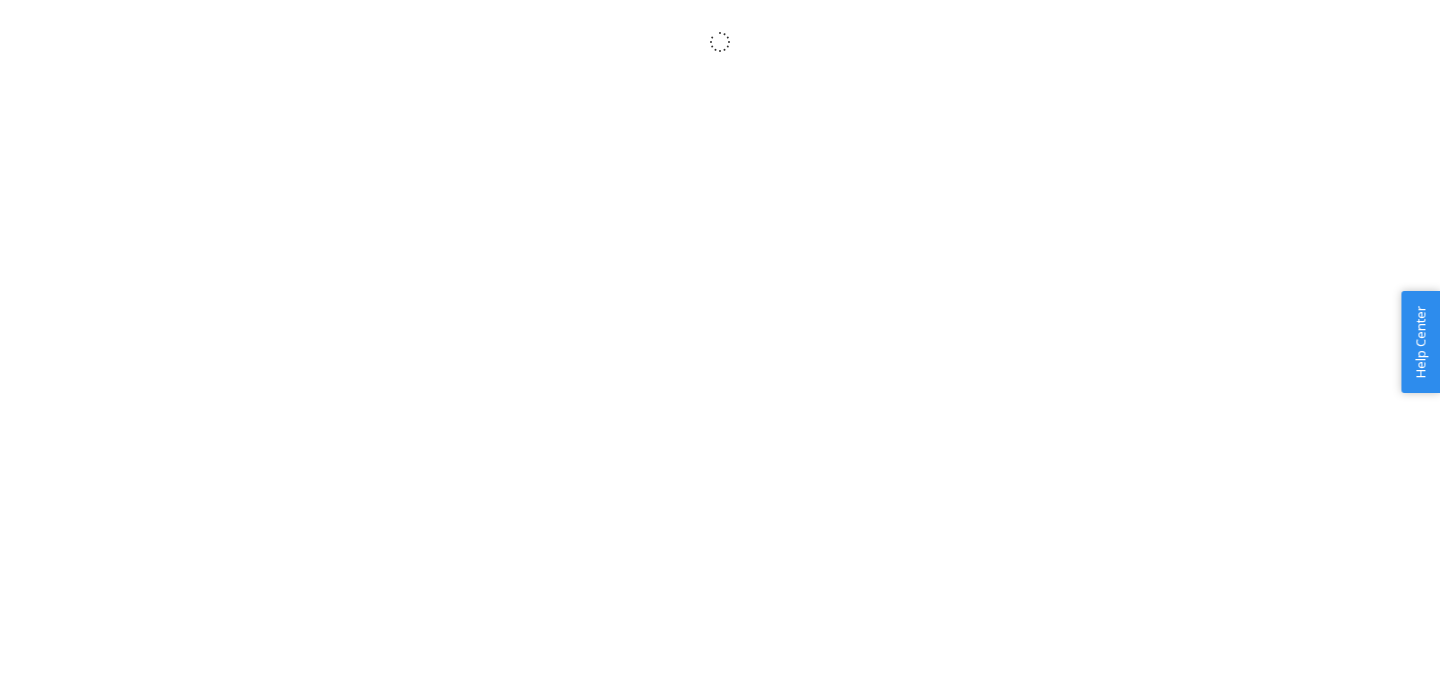 scroll, scrollTop: 0, scrollLeft: 0, axis: both 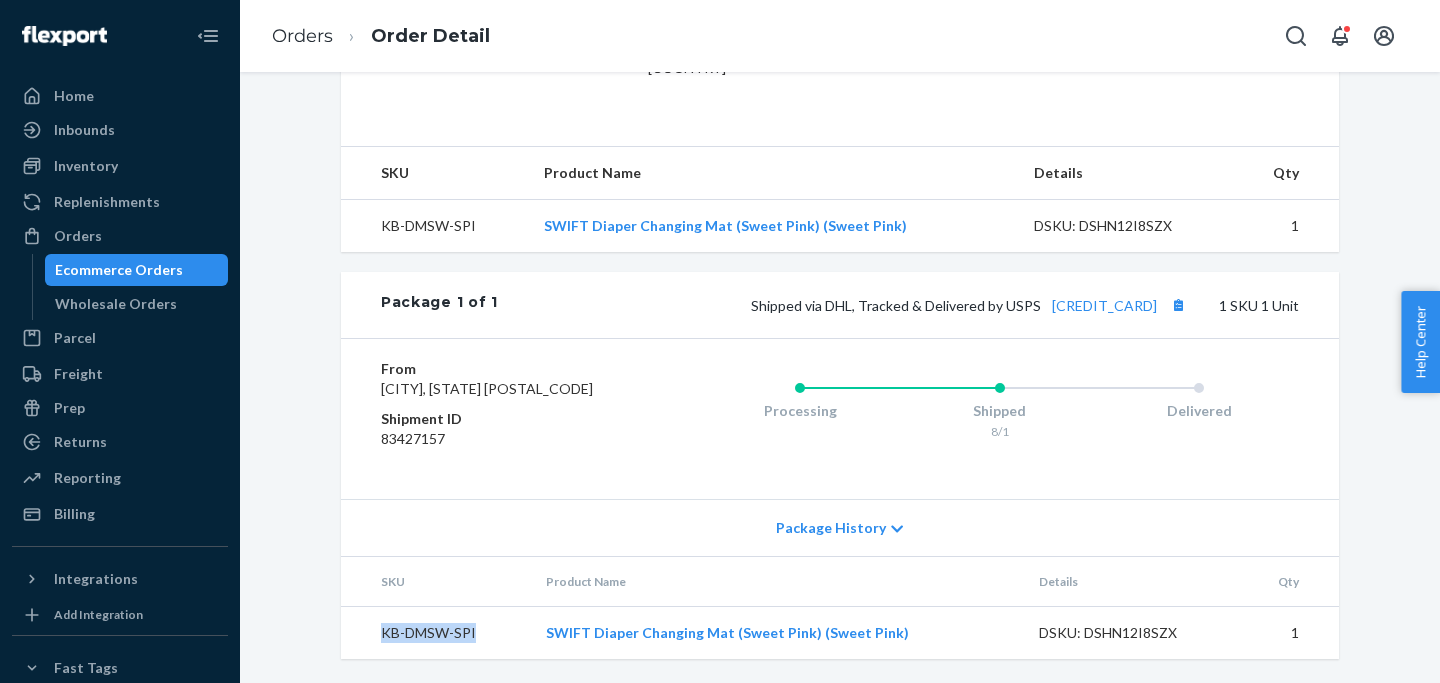 drag, startPoint x: 476, startPoint y: 627, endPoint x: 376, endPoint y: 627, distance: 100 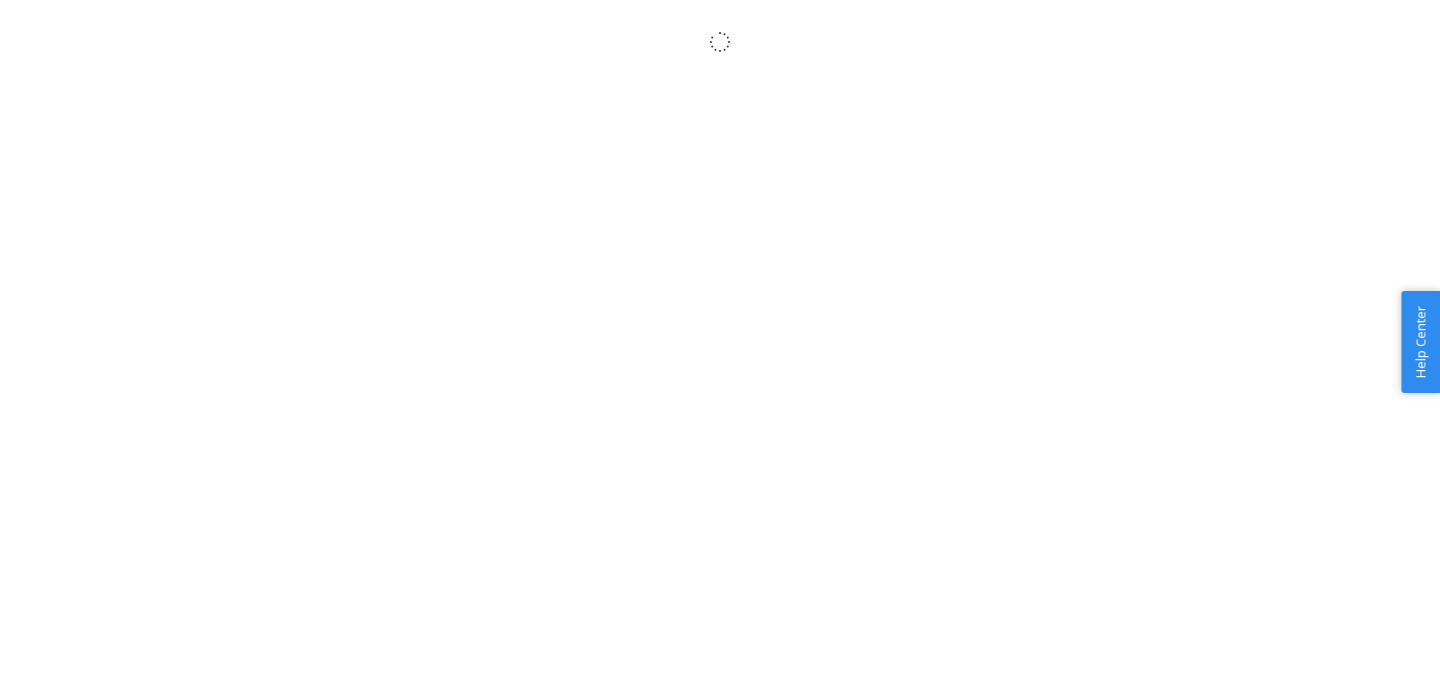 scroll, scrollTop: 0, scrollLeft: 0, axis: both 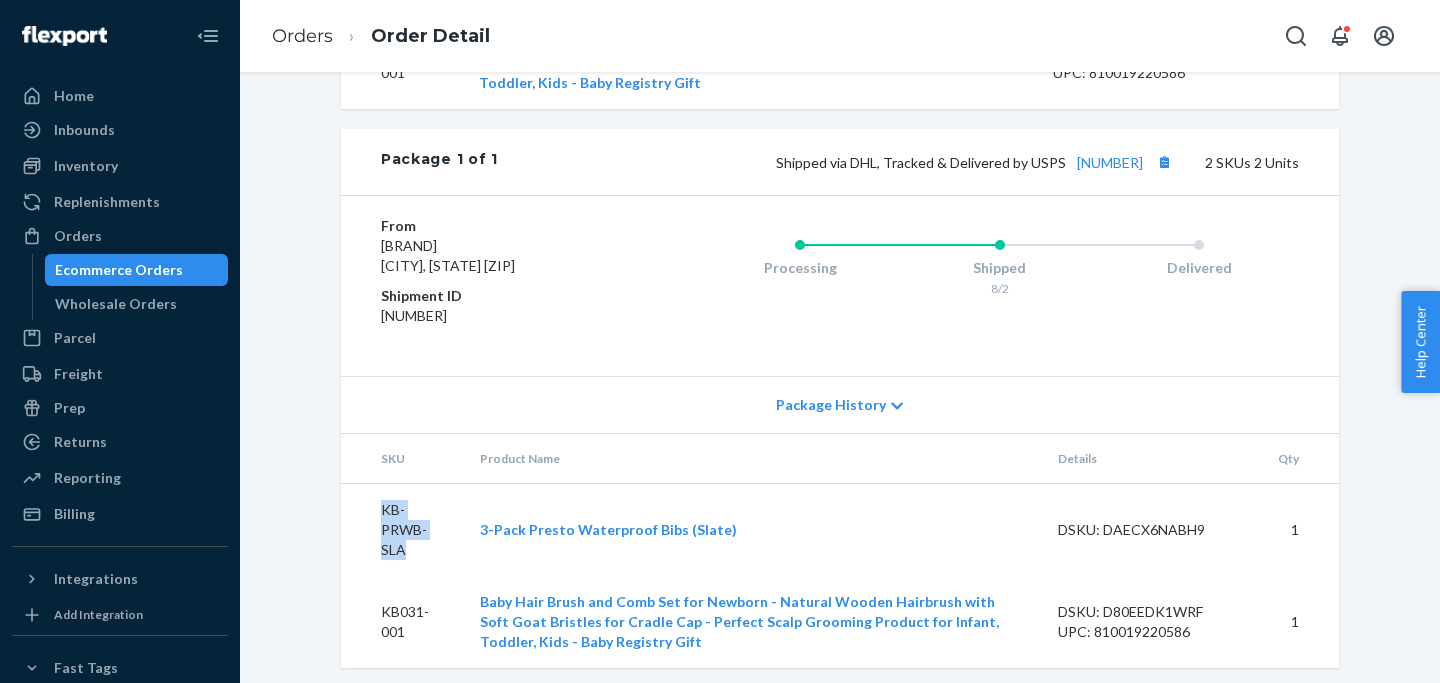 drag, startPoint x: 378, startPoint y: 505, endPoint x: 415, endPoint y: 554, distance: 61.400326 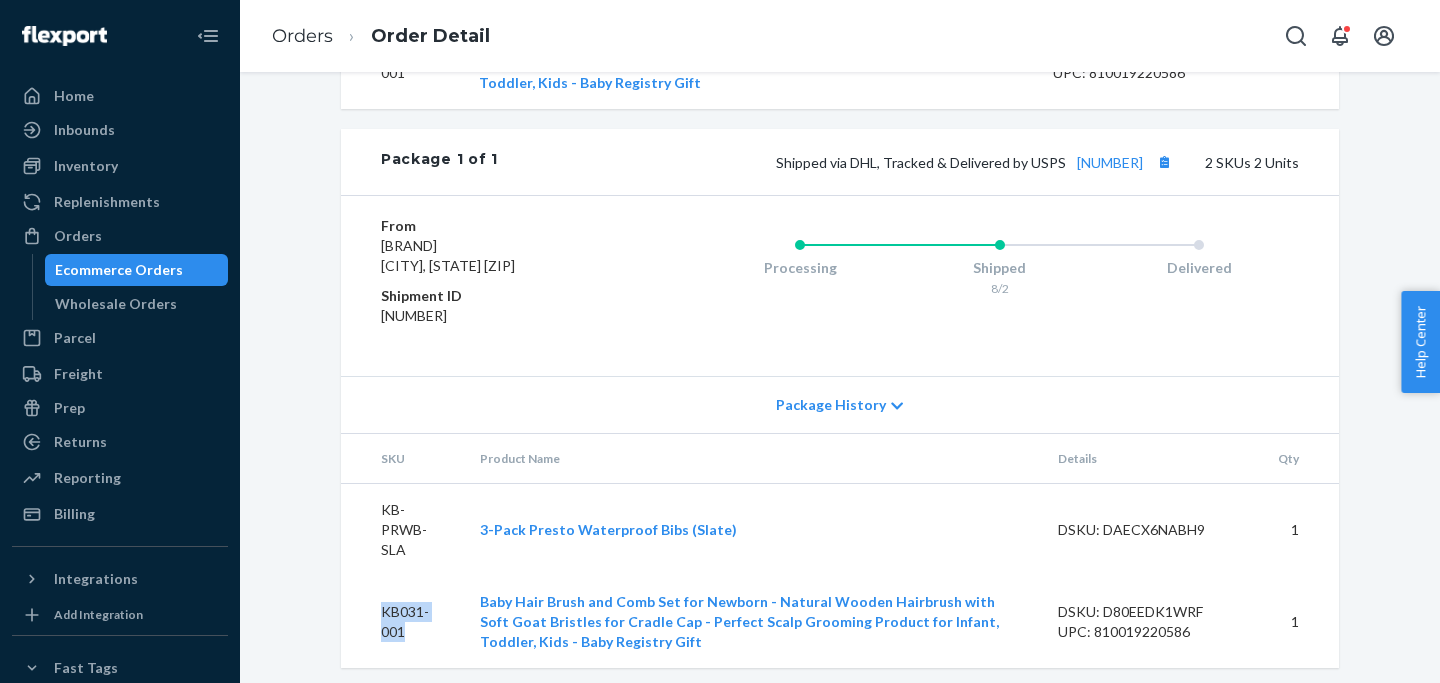 drag, startPoint x: 379, startPoint y: 612, endPoint x: 414, endPoint y: 645, distance: 48.104053 